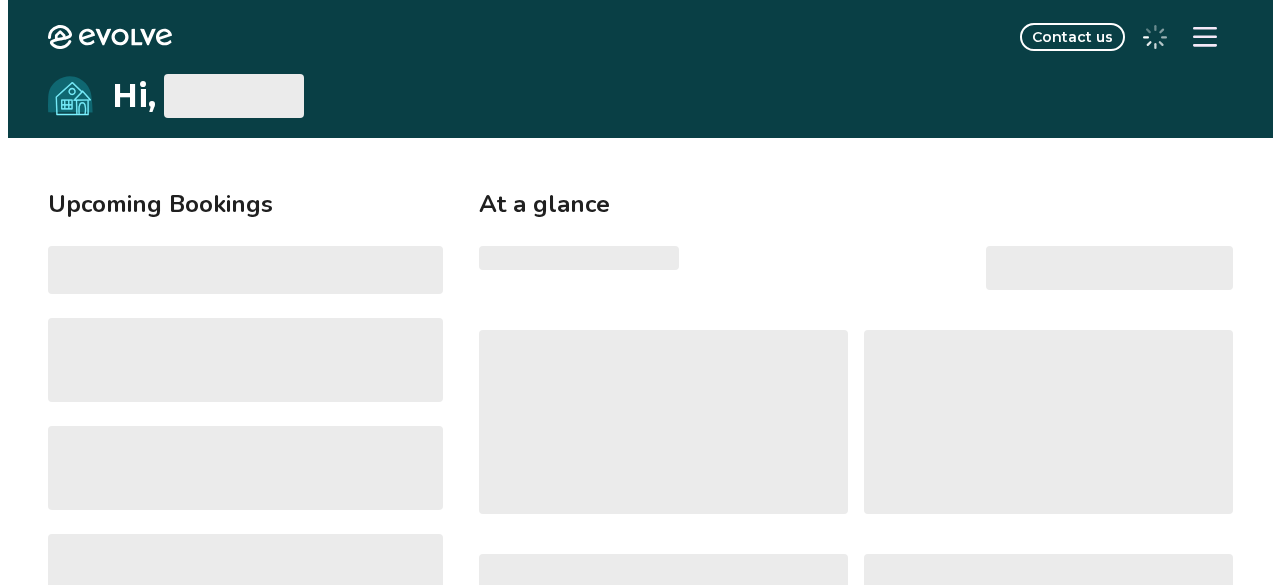 scroll, scrollTop: 0, scrollLeft: 0, axis: both 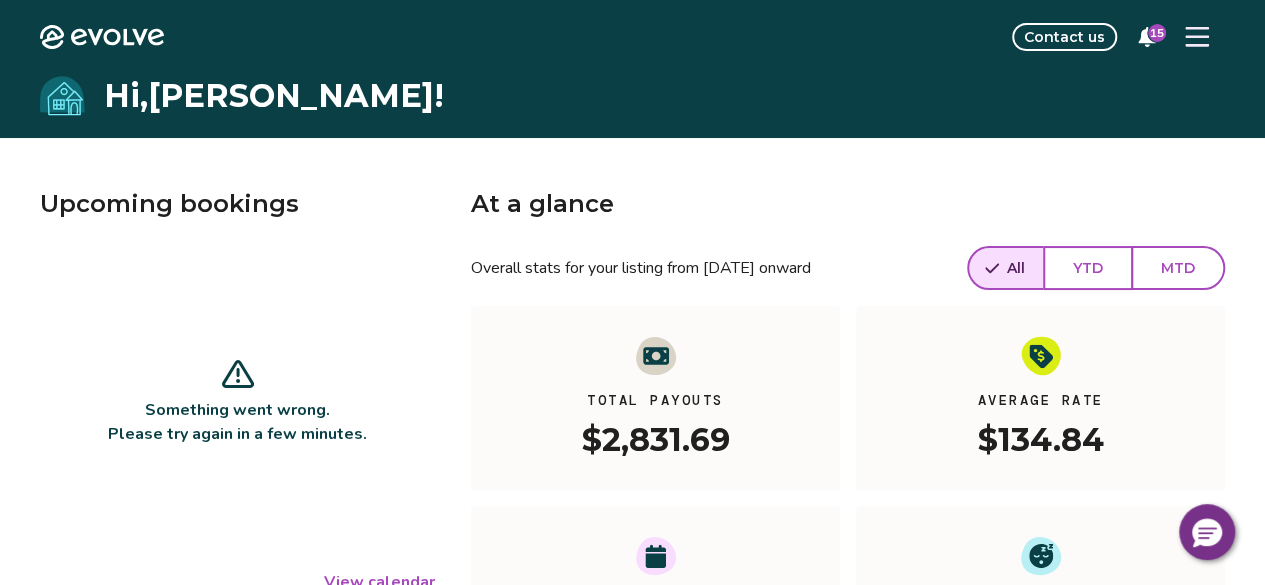 click 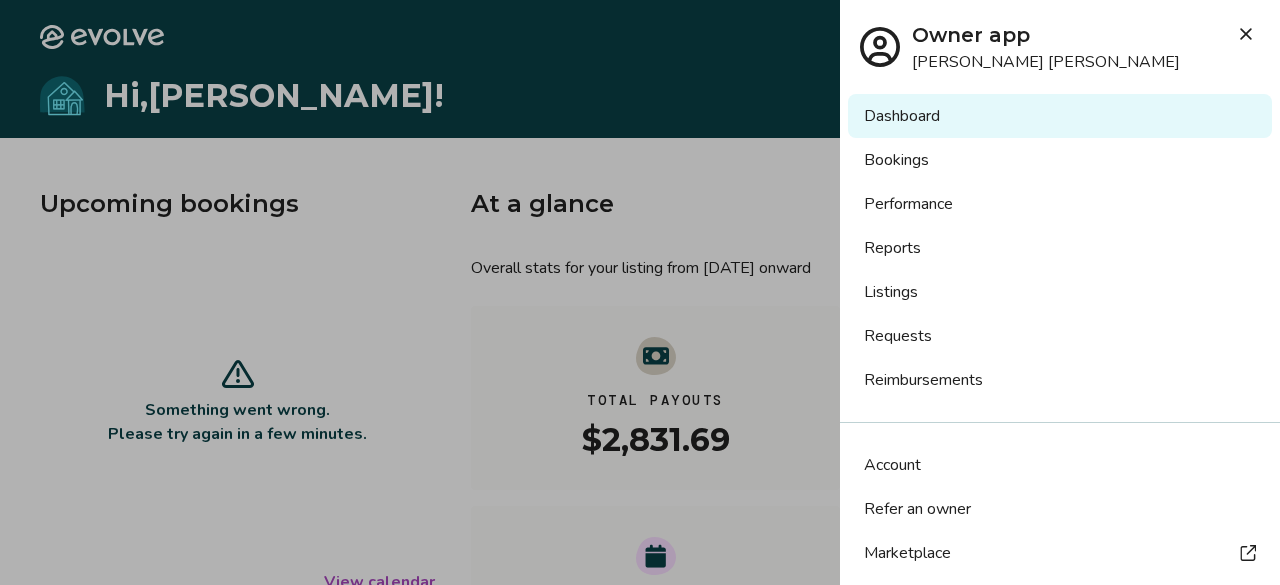 click on "Reports" at bounding box center [1060, 248] 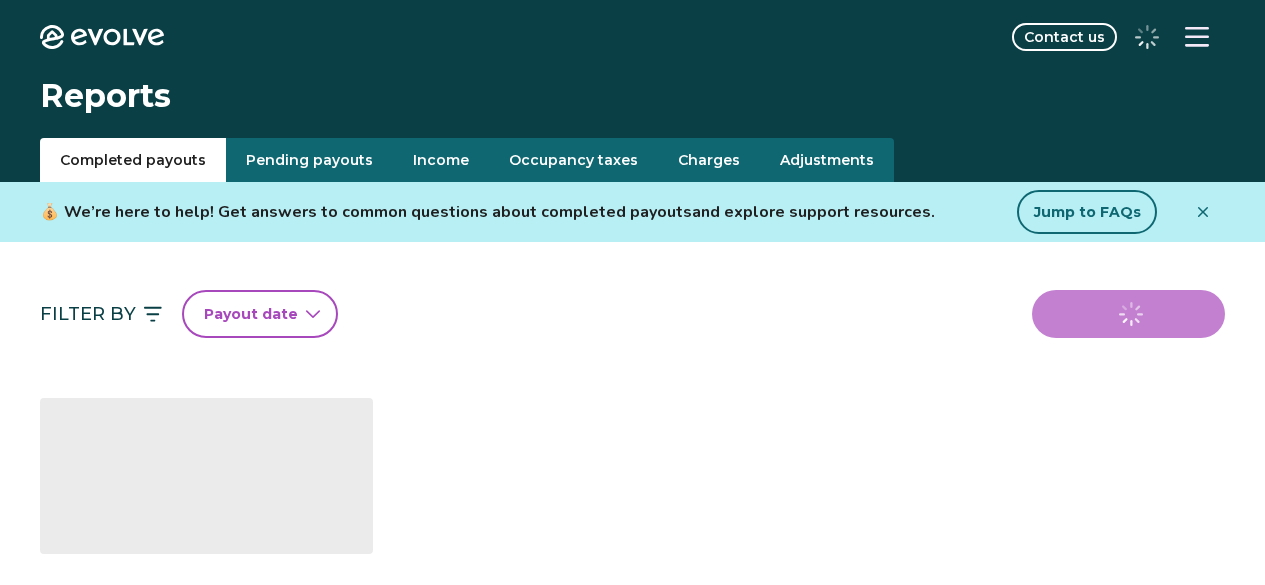 scroll, scrollTop: 0, scrollLeft: 0, axis: both 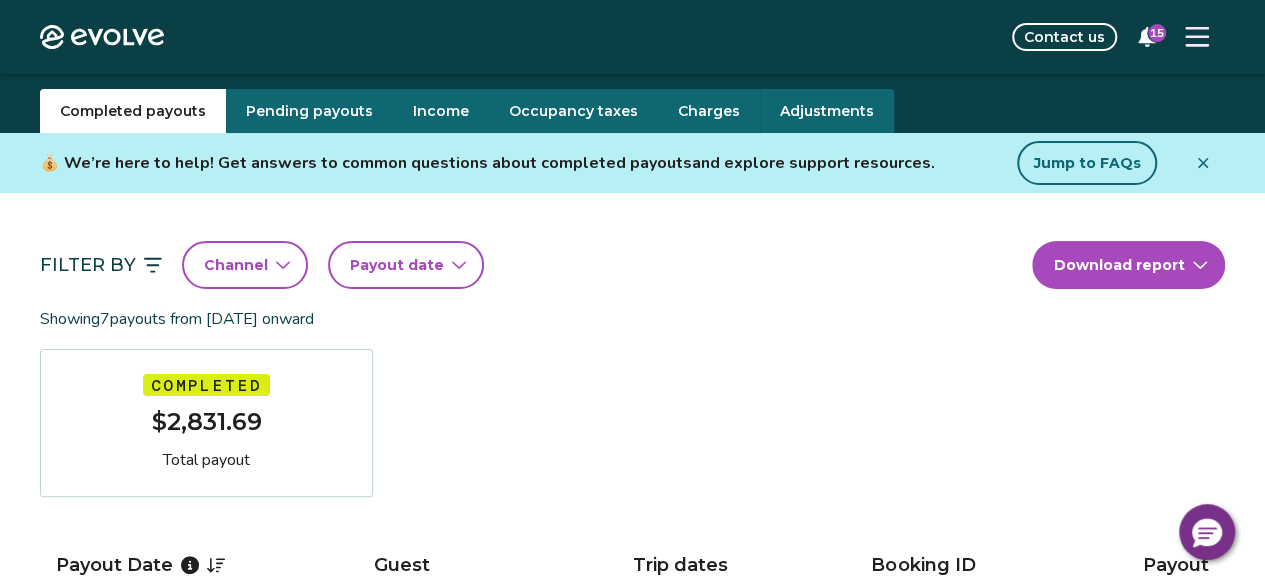 click on "Occupancy taxes" at bounding box center [573, 111] 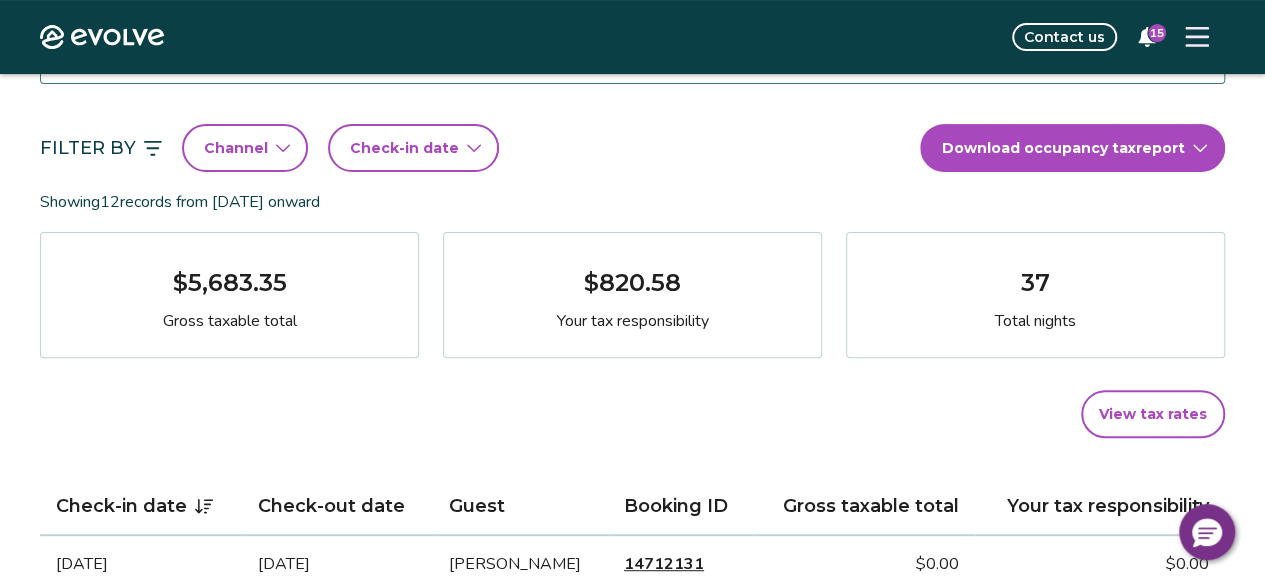 scroll, scrollTop: 203, scrollLeft: 0, axis: vertical 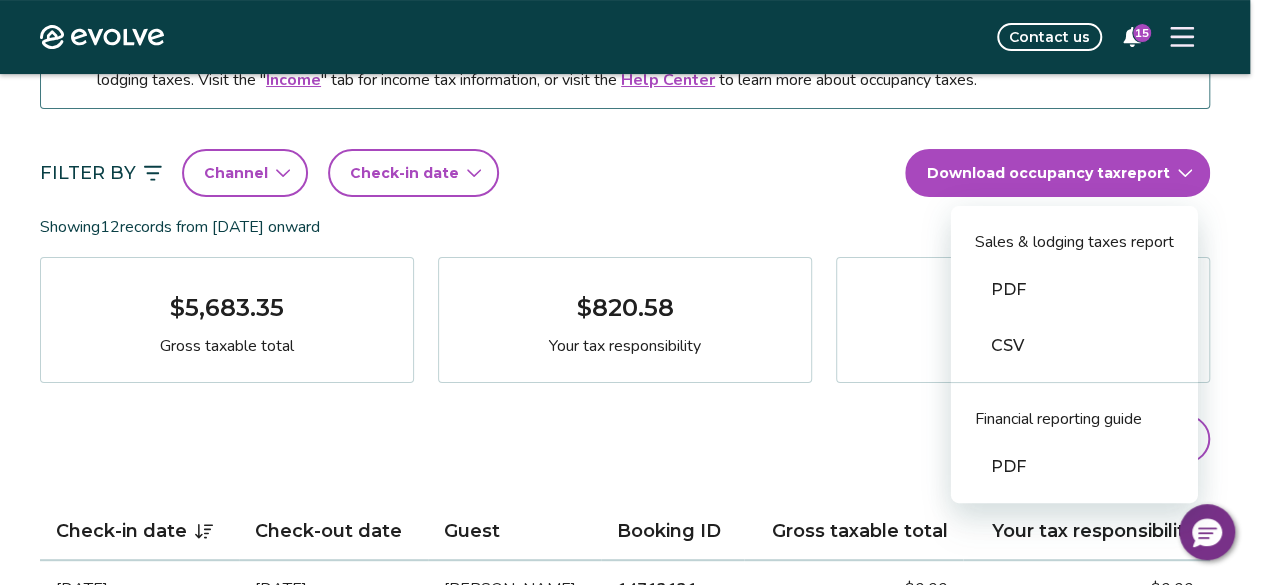 click on "Evolve Contact us 15 Reports Completed payouts Pending payouts Income Occupancy taxes Charges Adjustments The "Occupancy taxes" tab provides information around sales & lodging tax, paid by guests since May 1, 2020. Use this information to help with filing sales & lodging taxes. Visit the " Income " tab for income tax information, or visit the   Help Center   to learn more about occupancy taxes. Filter By  Channel Check-in date Download   occupancy tax  report Sales & lodging taxes report PDF CSV Financial reporting guide PDF Showing  12  records    from May 1st, 2020 onward $5,683.35 Gross taxable total $820.58 Your tax responsibility 37 Total nights View tax rates Check-in date Check-out date Guest Booking ID Gross taxable total Your tax responsibility Dec 19, 2025 Dec 21, 2025 Jose Martinez 14712131 $0.00 $0.00 Aug 8, 2025 Aug 10, 2025 roxanne leard 14838459 $422.00 $63.30 Jul 23, 2025 Jul 26, 2025 Hervé Taputuarai 14705674 $632.00 $94.80 Jul 16, 2025 Jul 21, 2025 Florian Gutmann 14776988 $685.00 $102.75" at bounding box center (632, 1086) 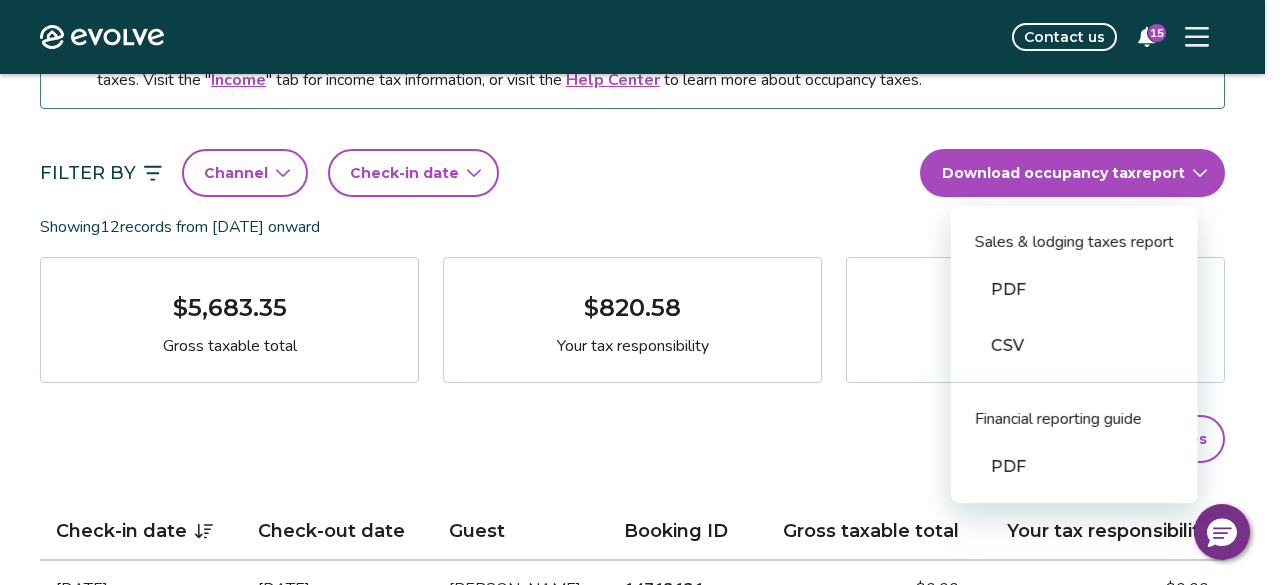 click on "PDF" at bounding box center [1074, 290] 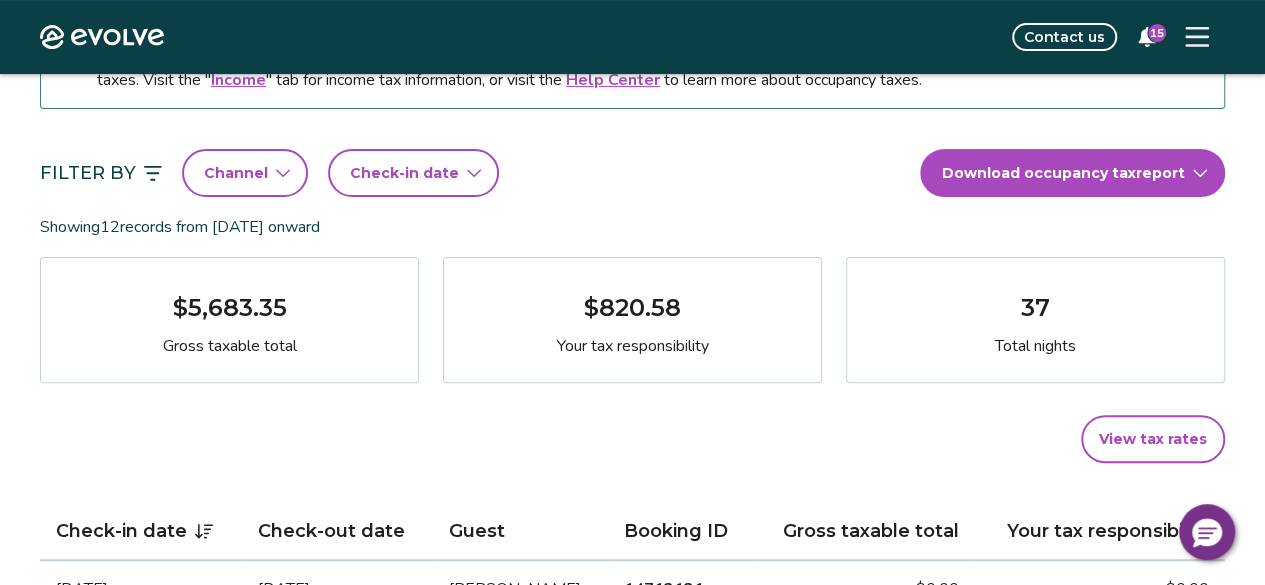 click 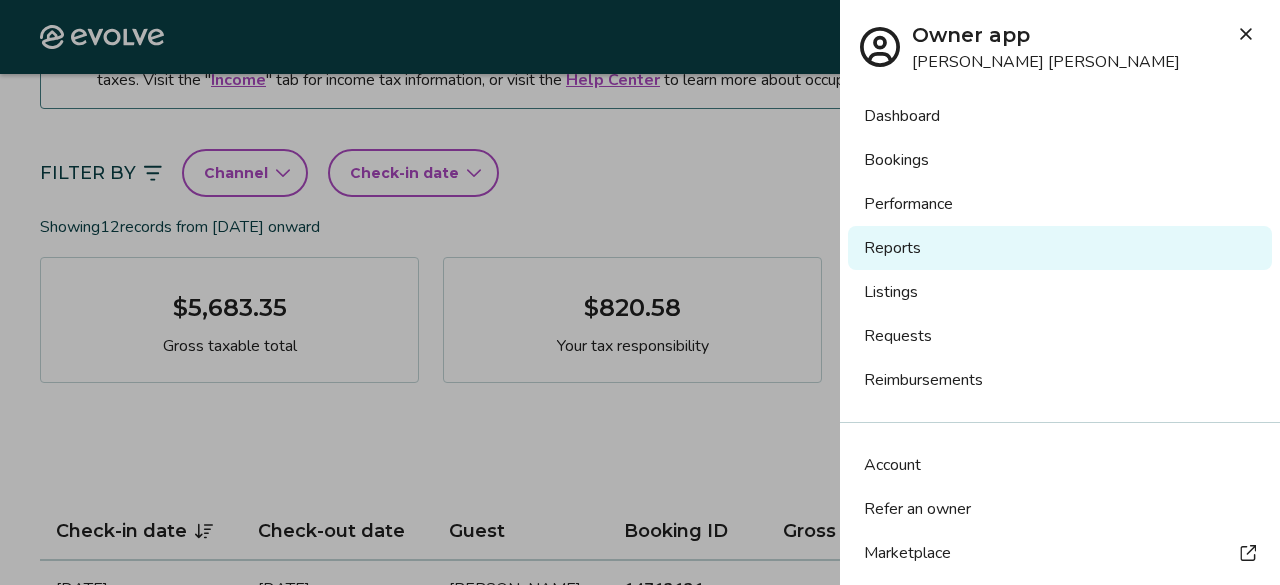 click at bounding box center [640, 292] 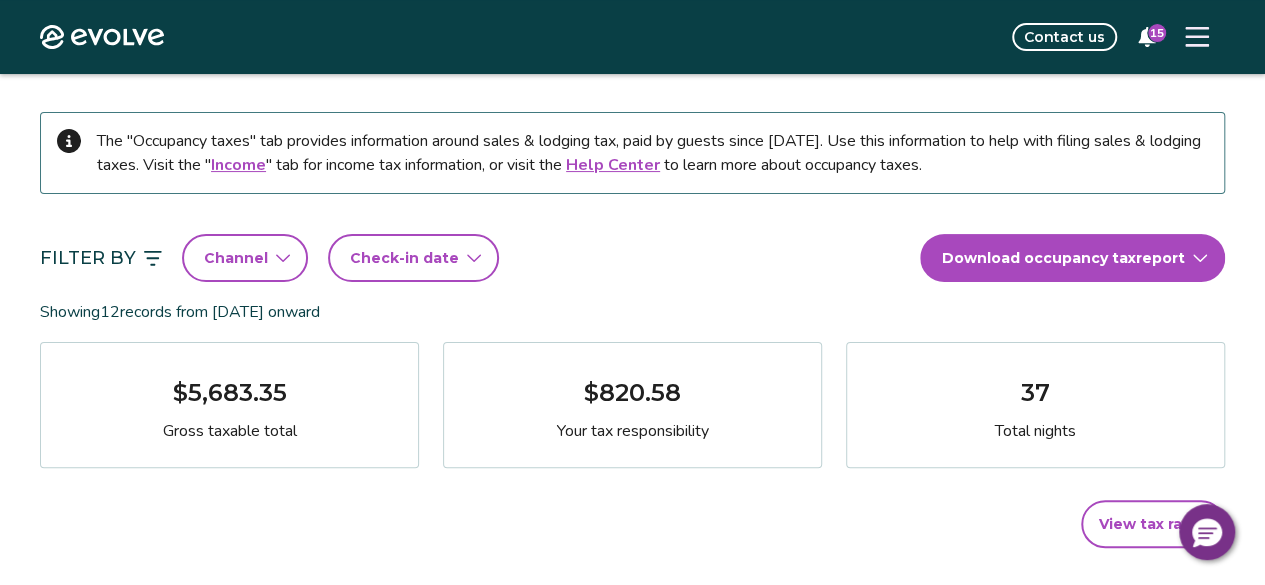 scroll, scrollTop: 120, scrollLeft: 0, axis: vertical 